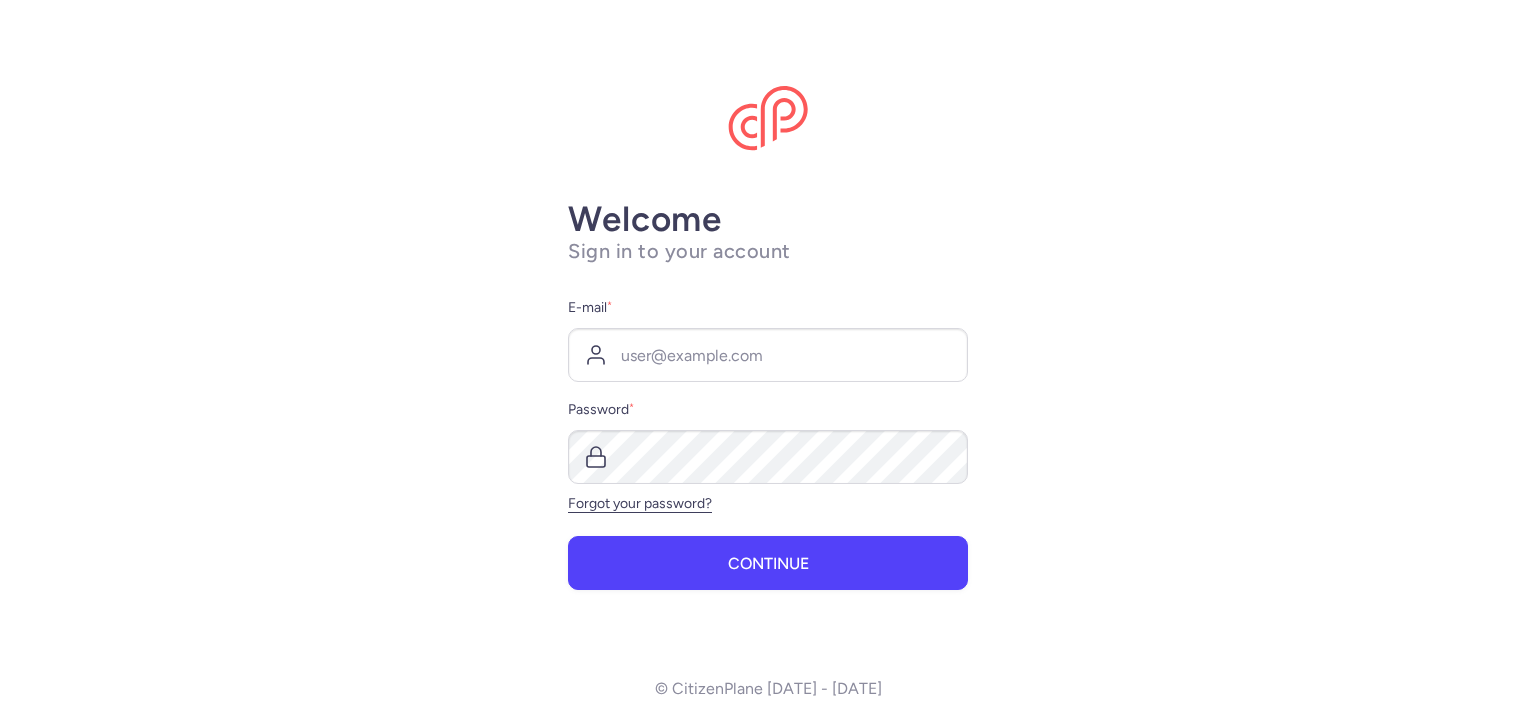 scroll, scrollTop: 0, scrollLeft: 0, axis: both 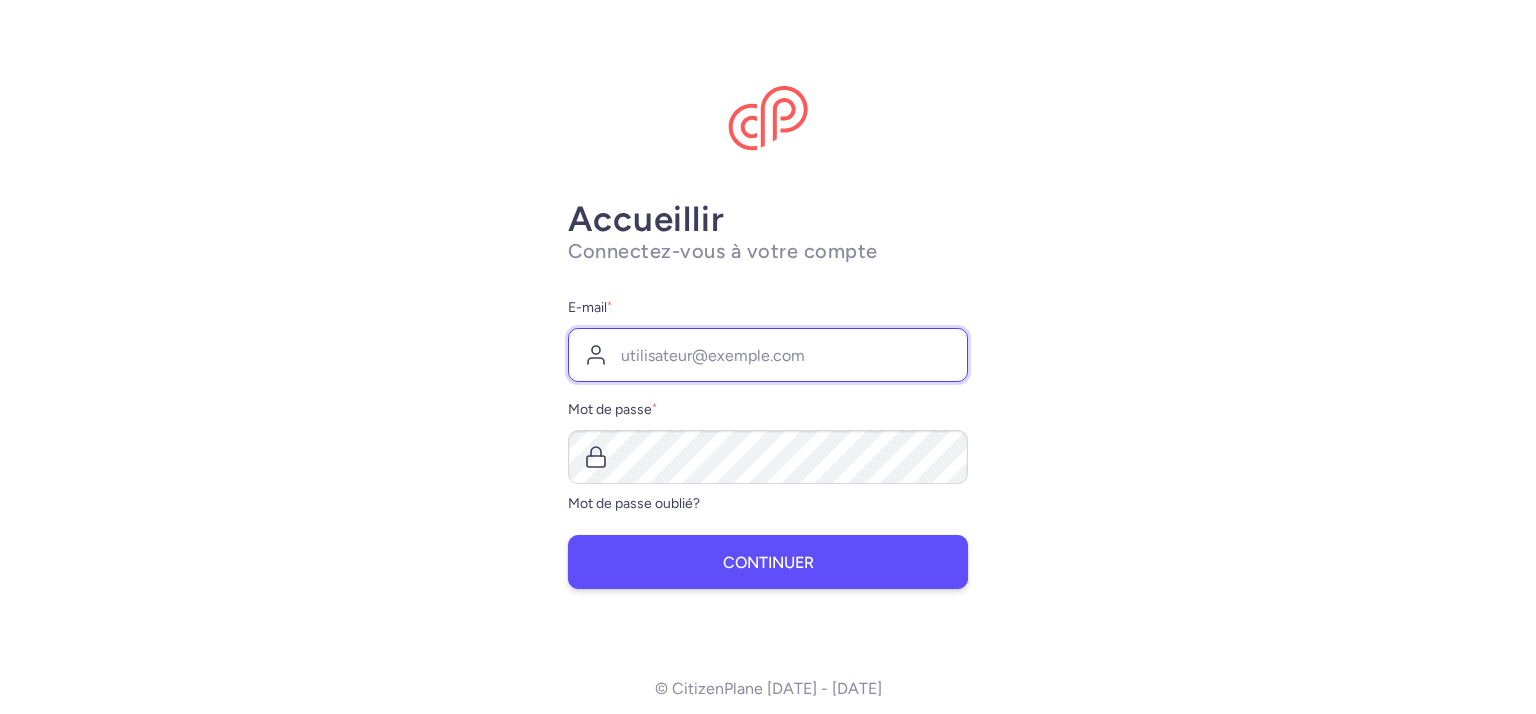 type on "[EMAIL_ADDRESS][DOMAIN_NAME]" 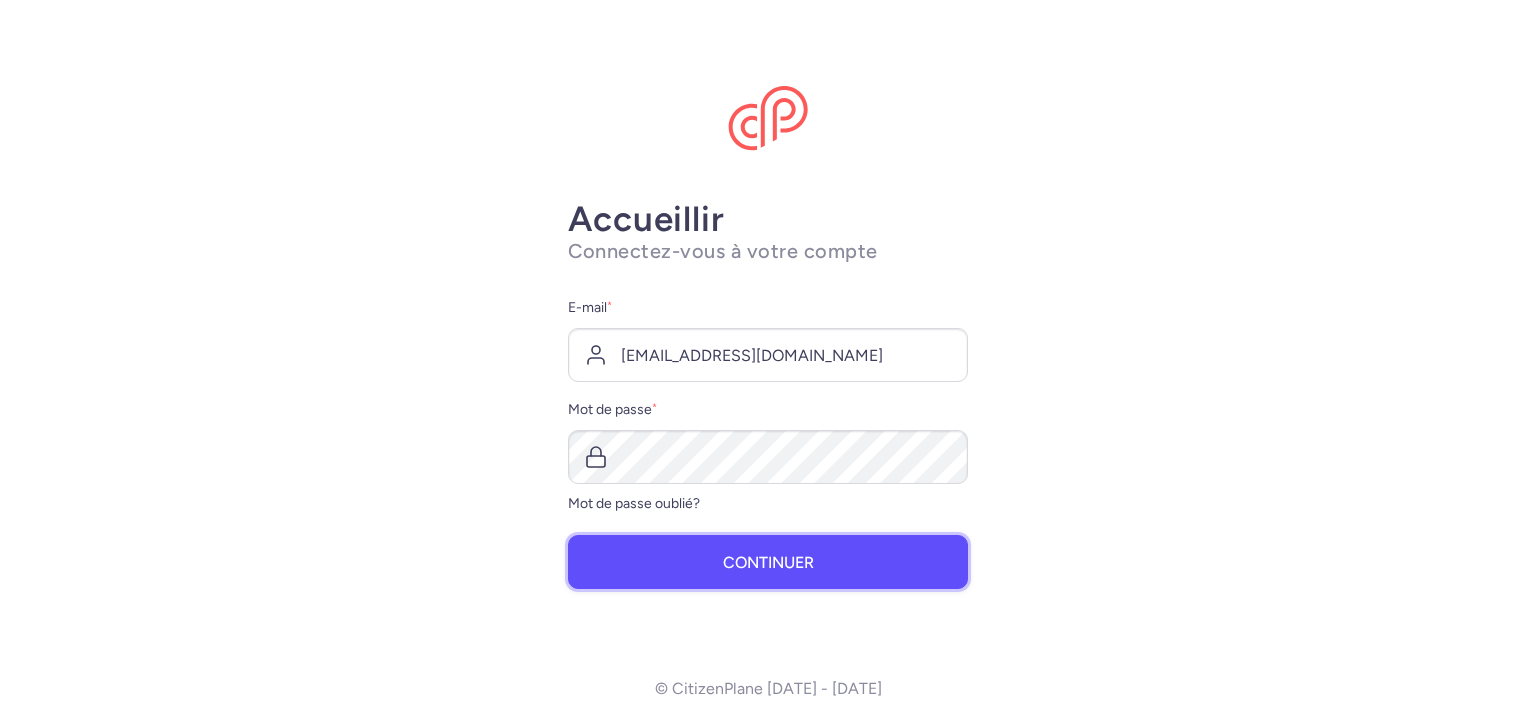 click on "Continuer" at bounding box center (768, 562) 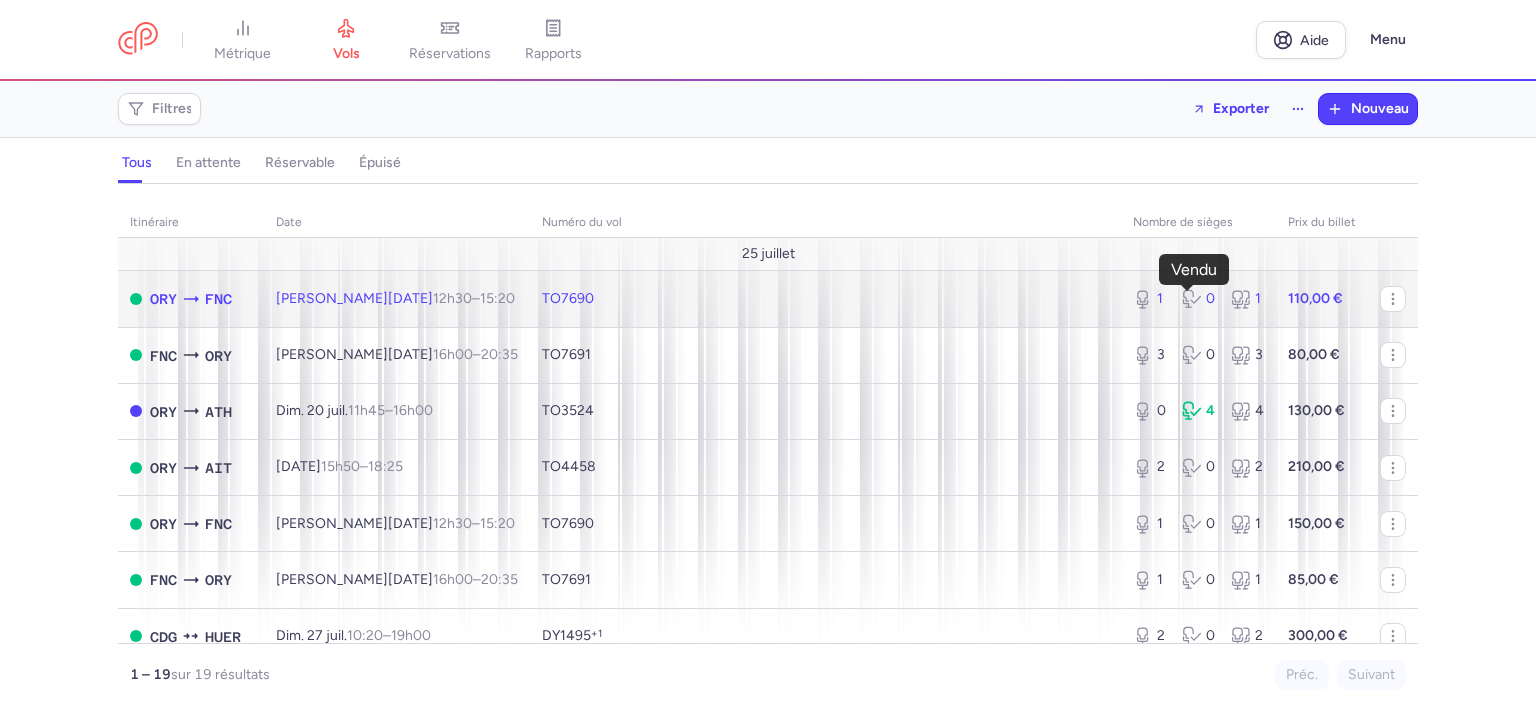 click 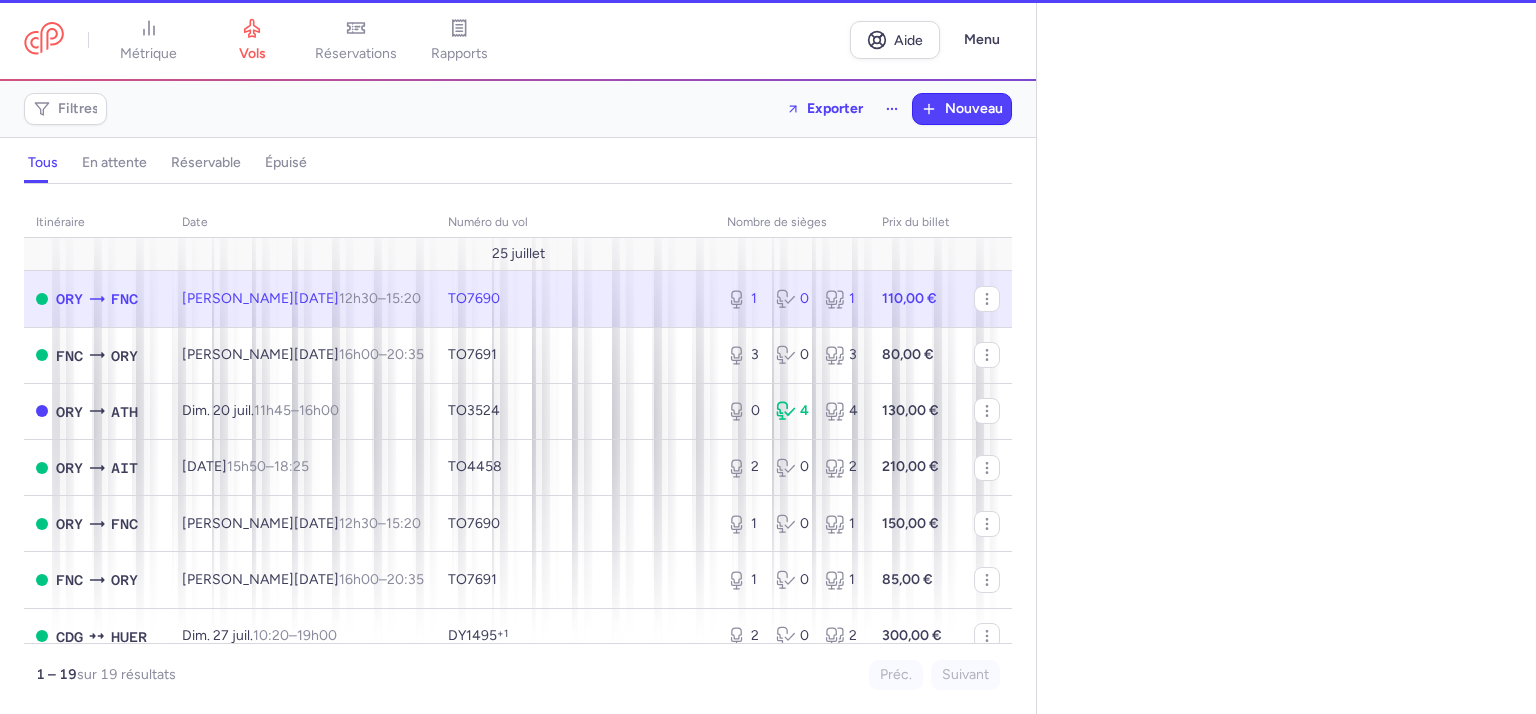 select on "days" 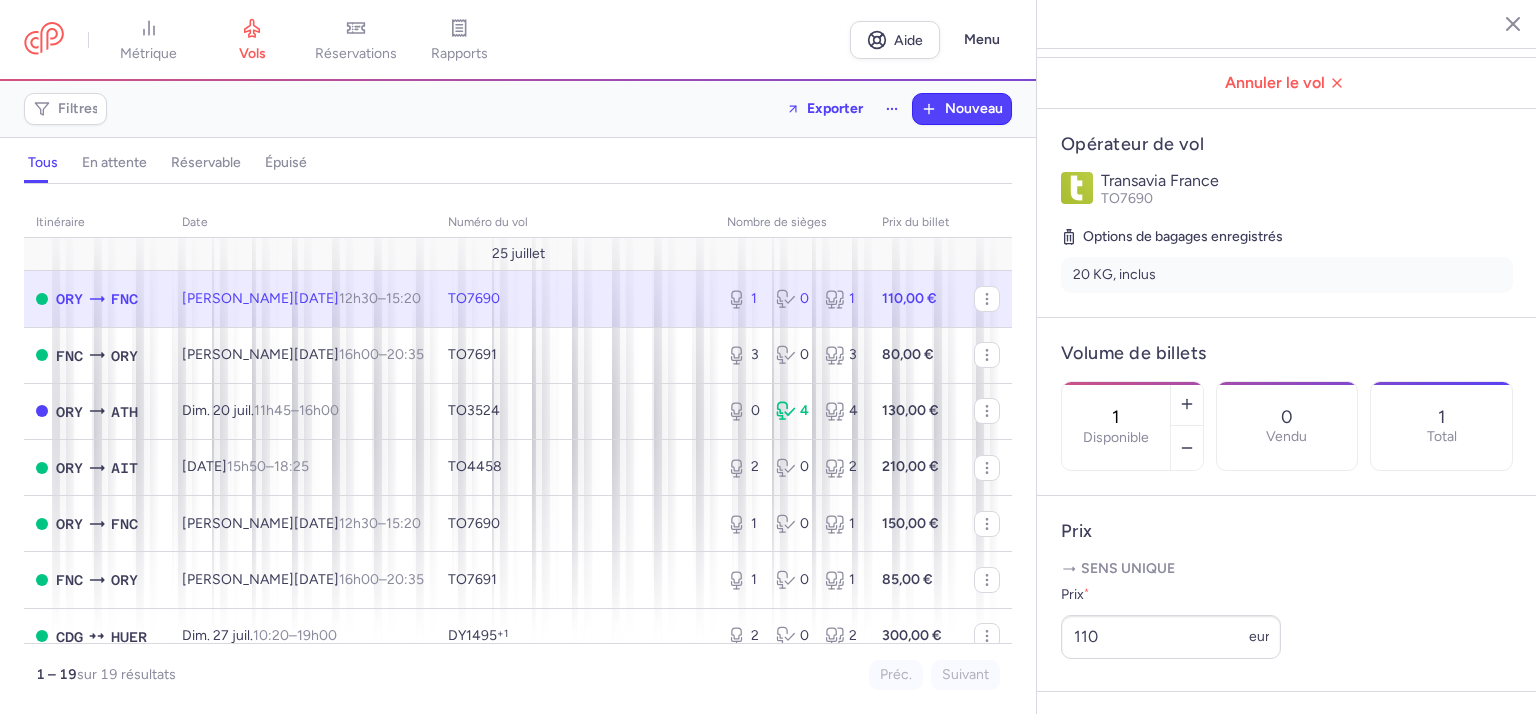 scroll, scrollTop: 500, scrollLeft: 0, axis: vertical 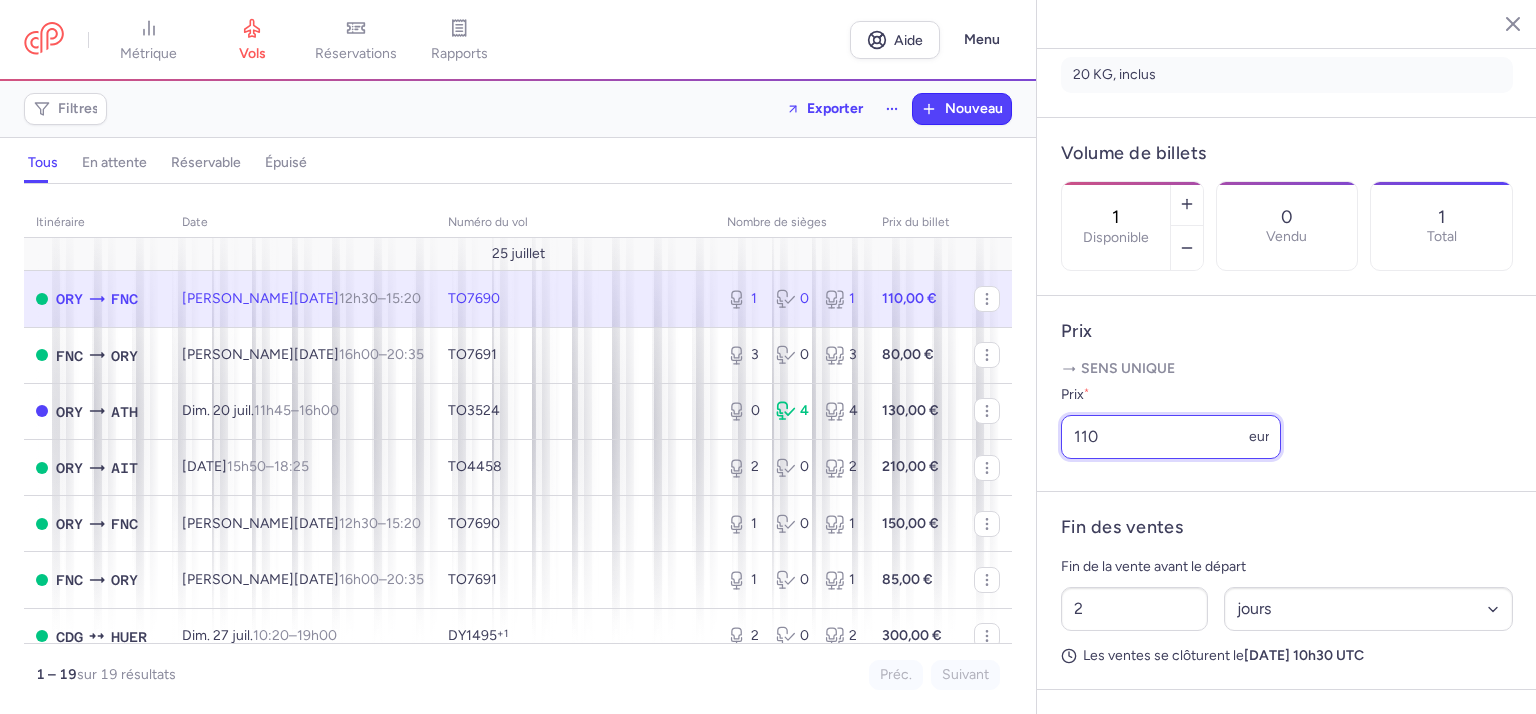 click on "110" at bounding box center (1171, 437) 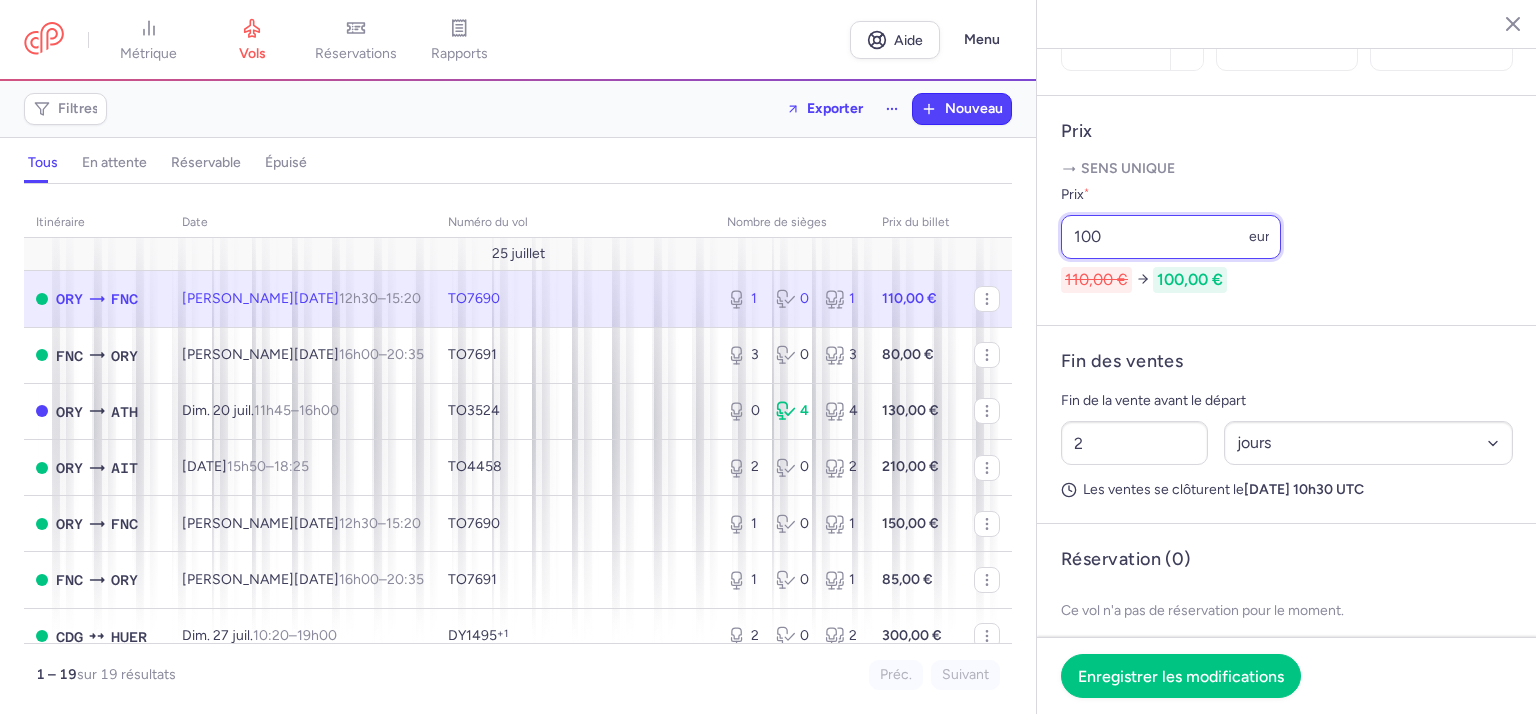scroll, scrollTop: 776, scrollLeft: 0, axis: vertical 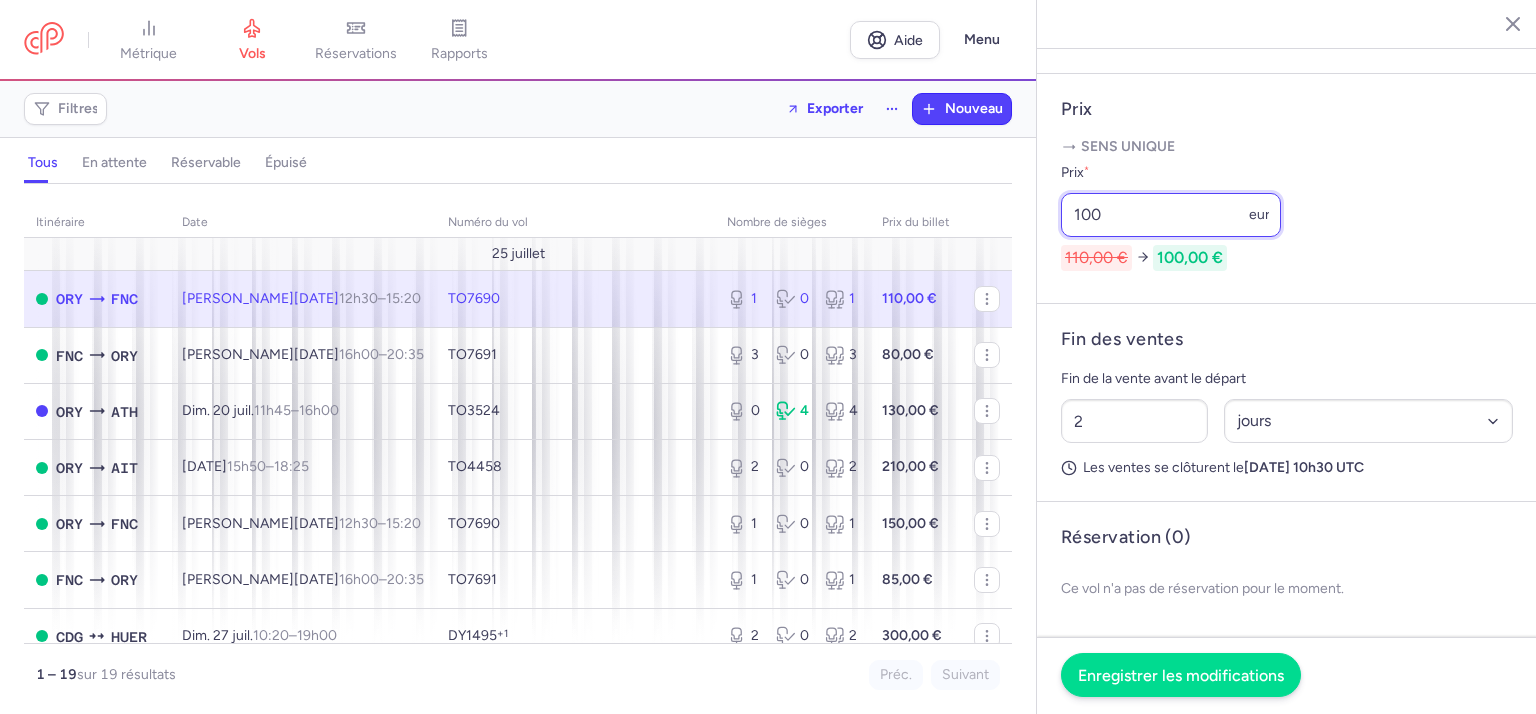 type on "100" 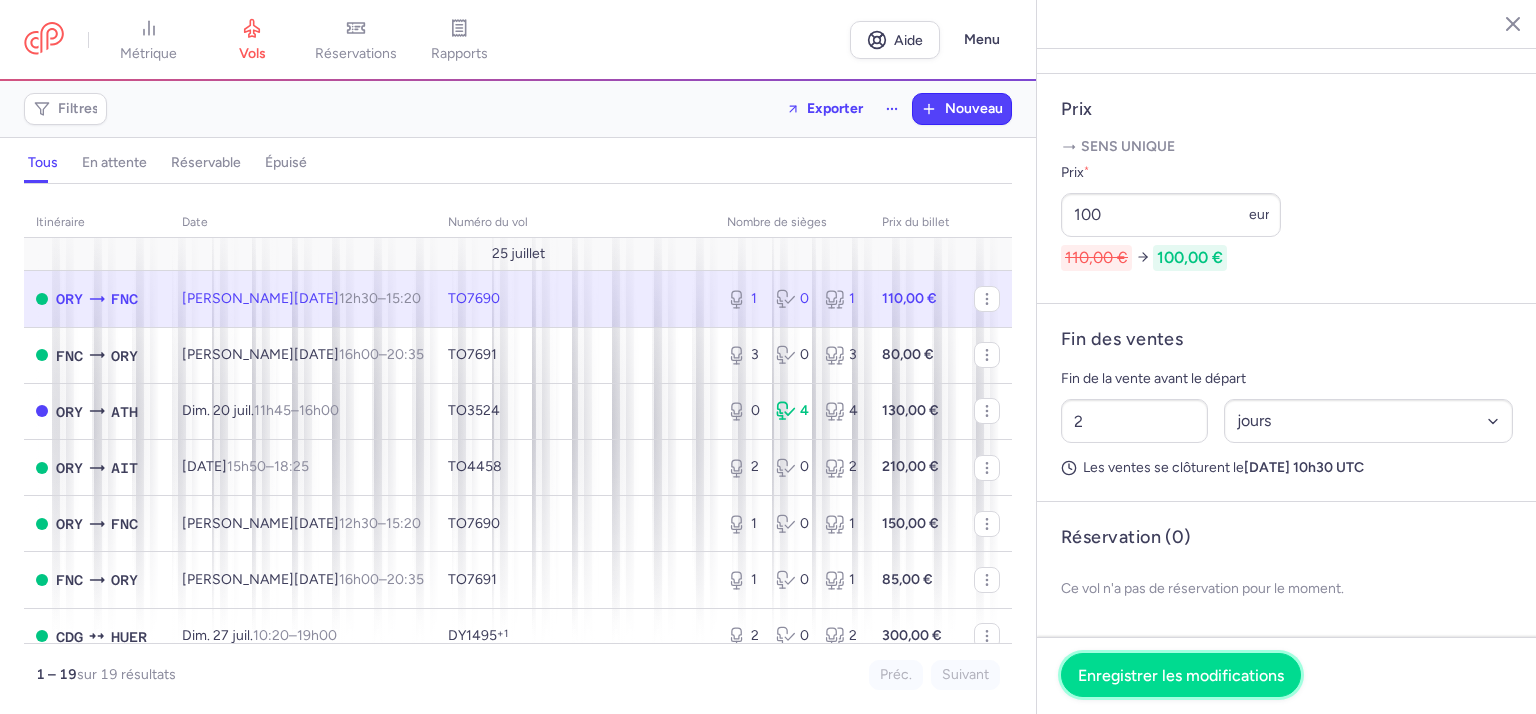 click on "Enregistrer les modifications" at bounding box center [1181, 674] 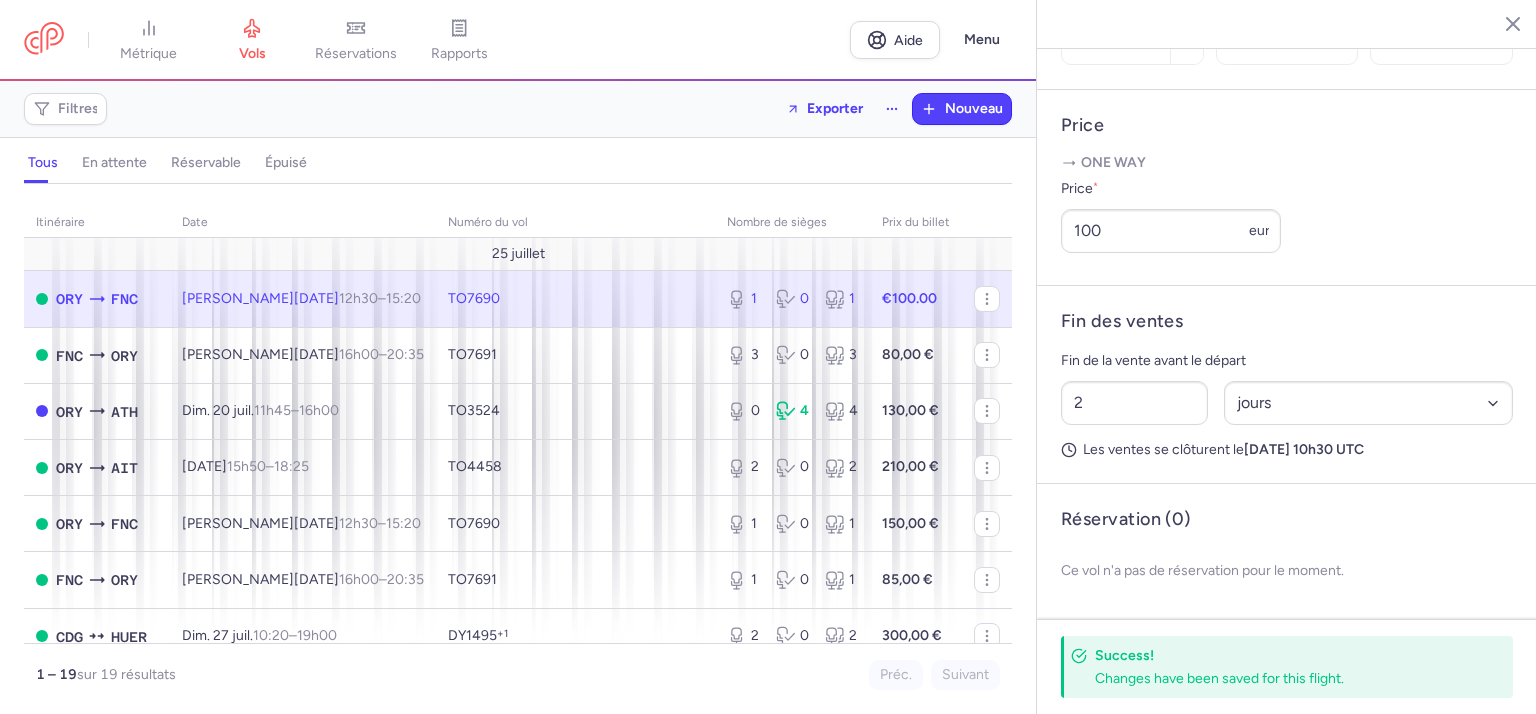 scroll, scrollTop: 717, scrollLeft: 0, axis: vertical 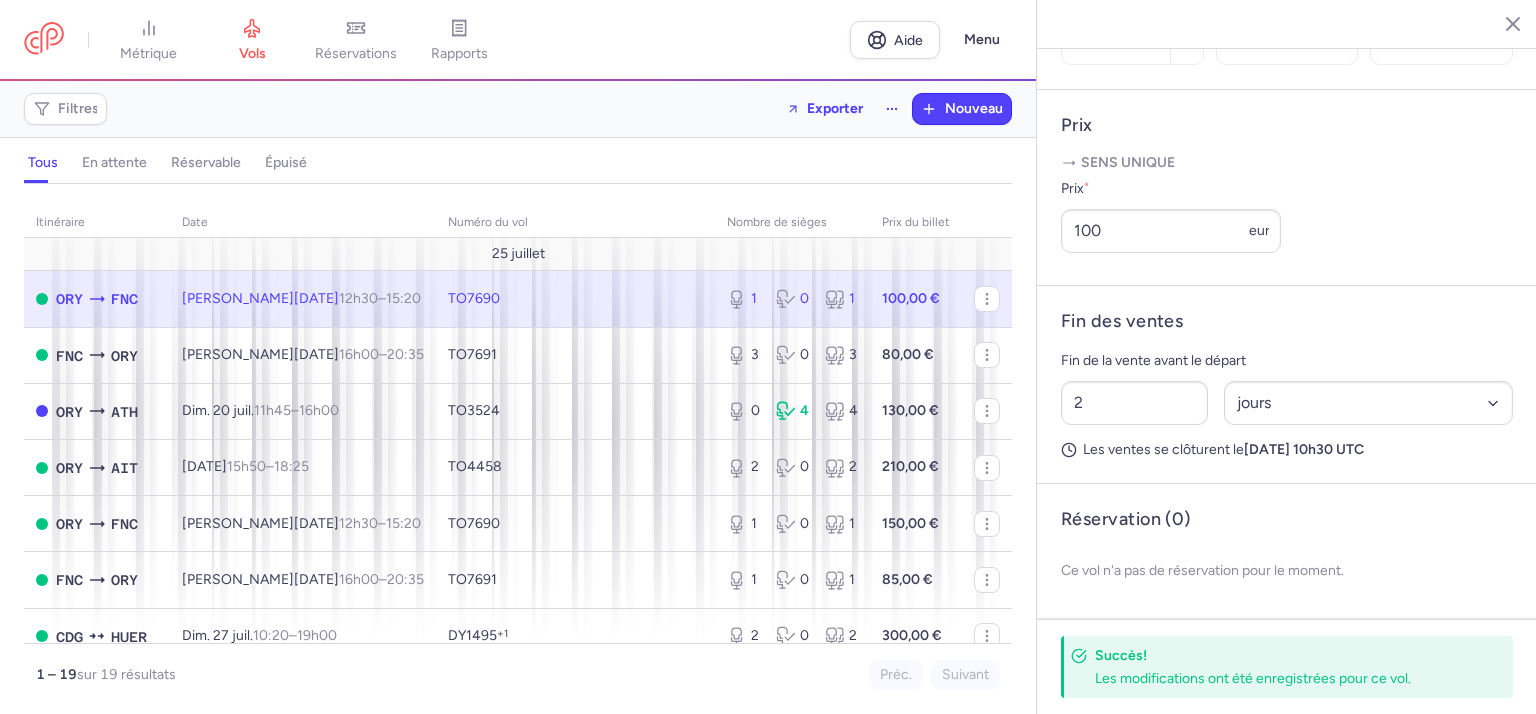click 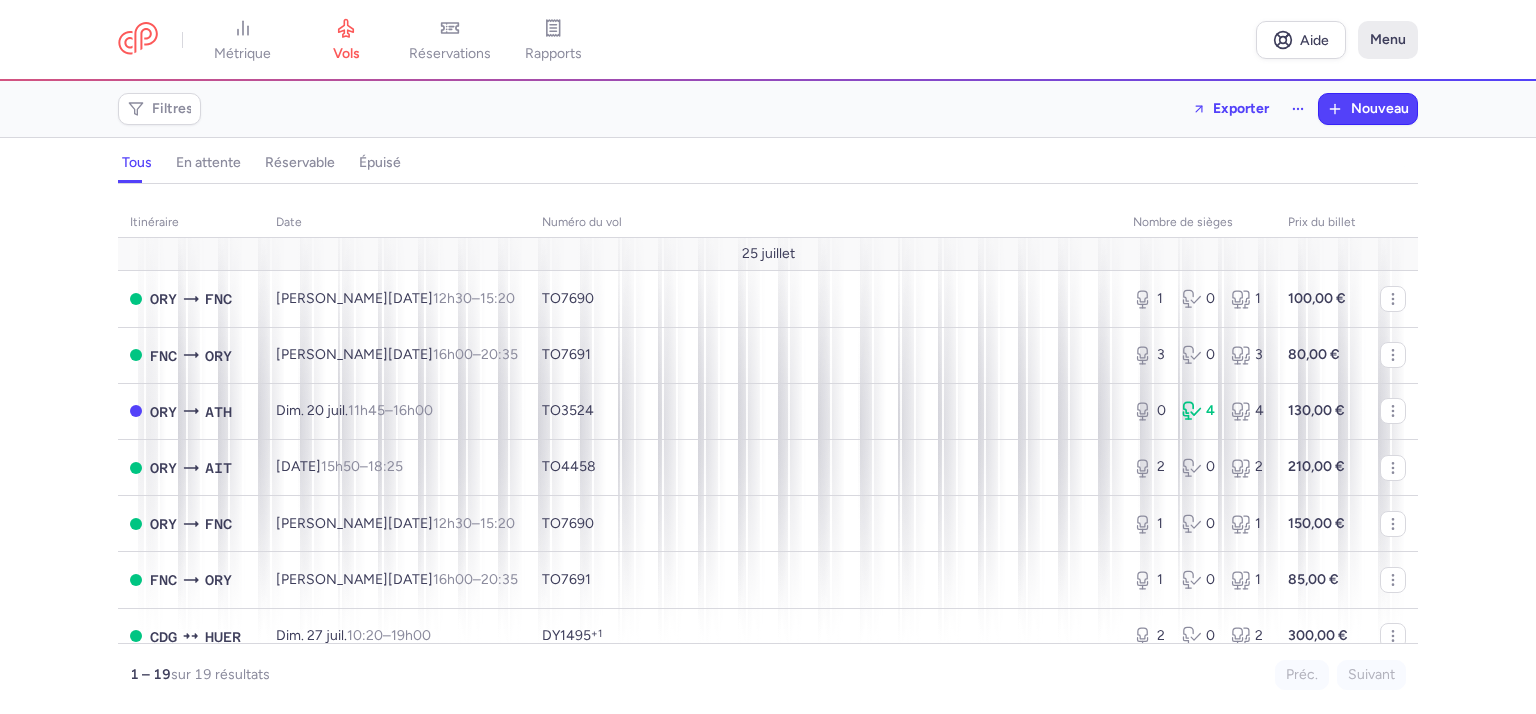click on "Menu" at bounding box center [1388, 39] 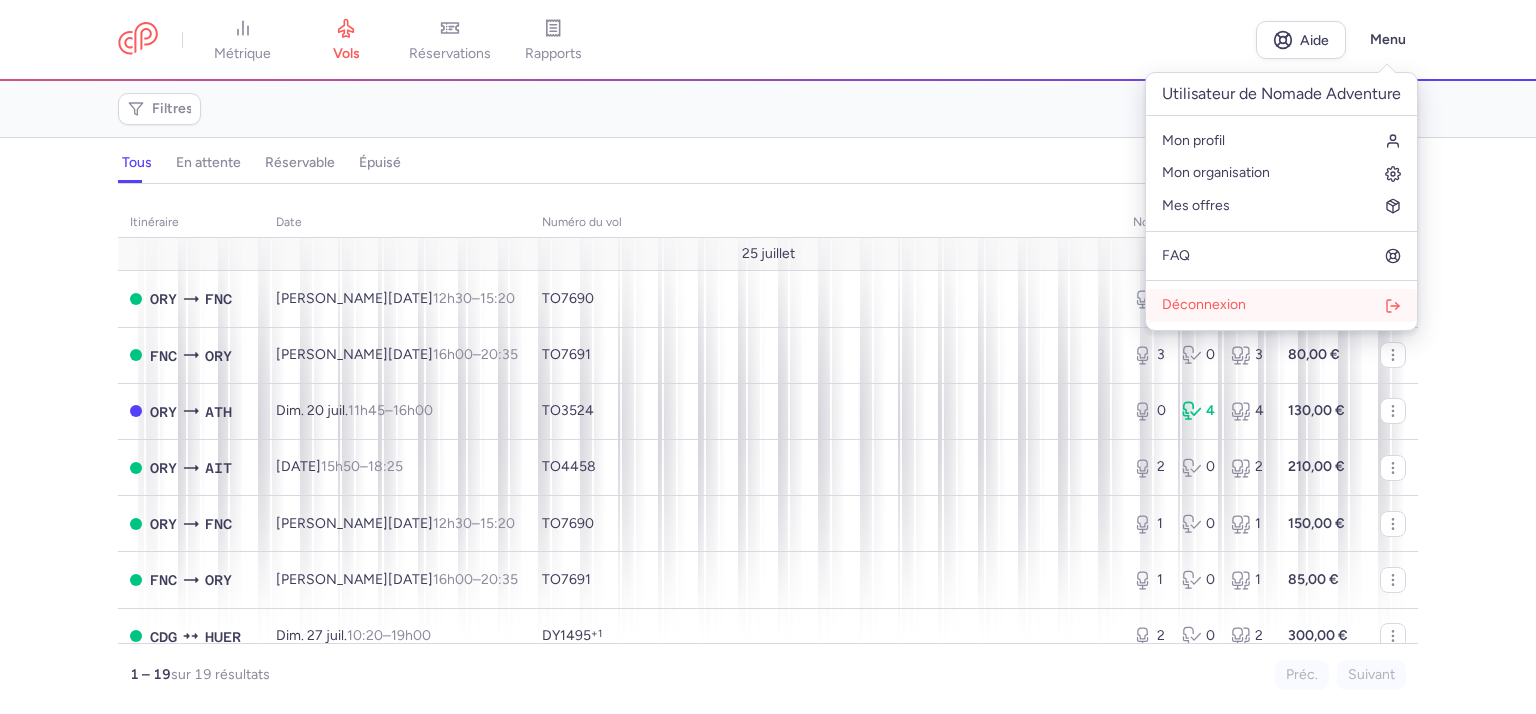 click on "Déconnexion" at bounding box center [1204, 304] 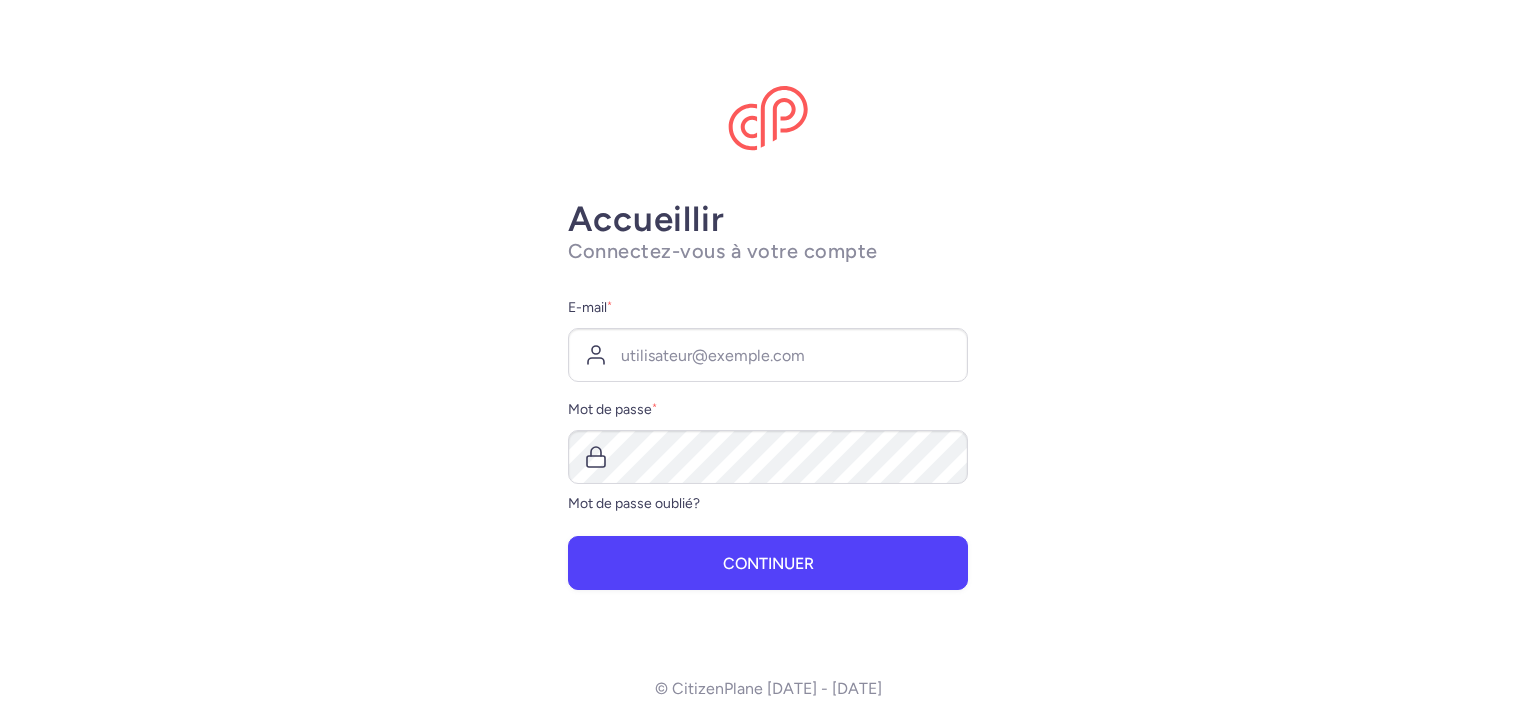 scroll, scrollTop: 0, scrollLeft: 0, axis: both 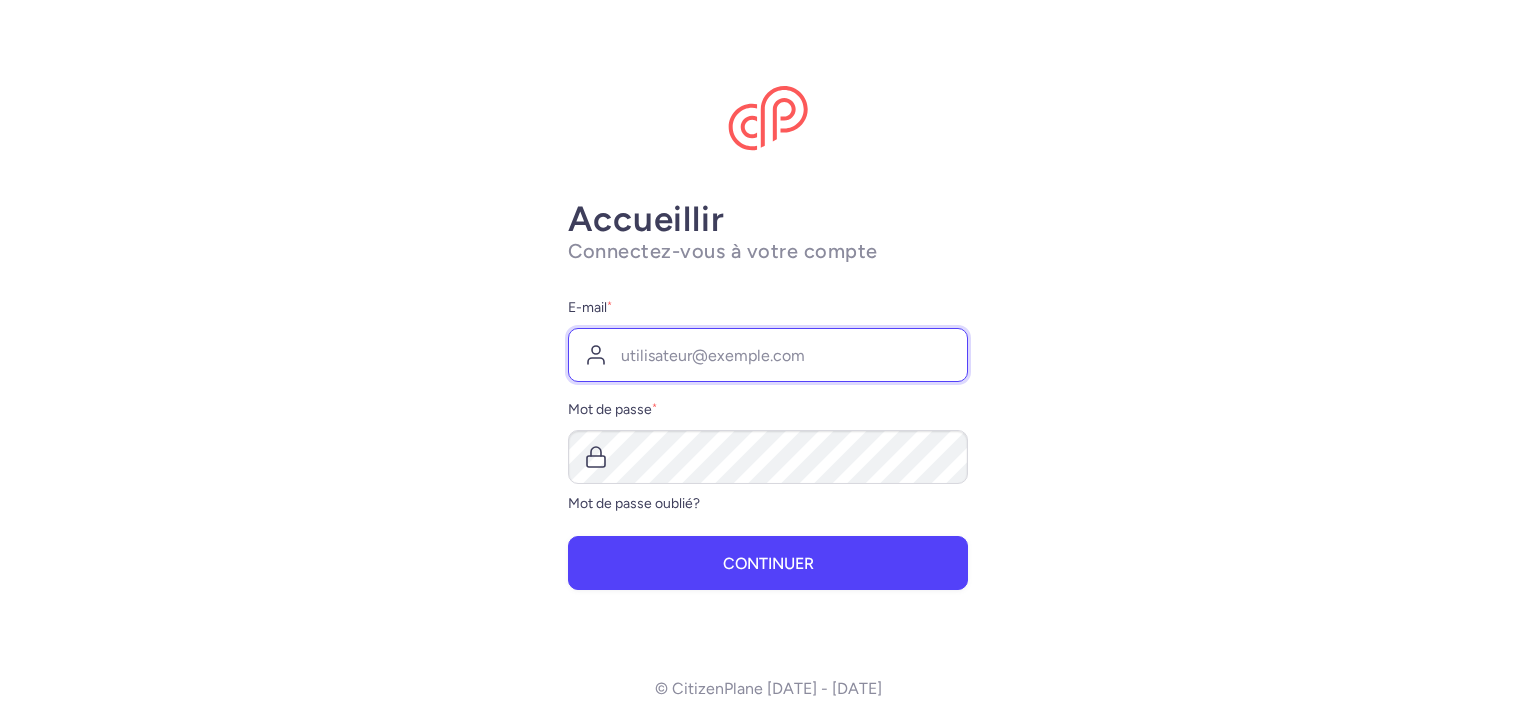 click on "E-mail  *" at bounding box center (768, 355) 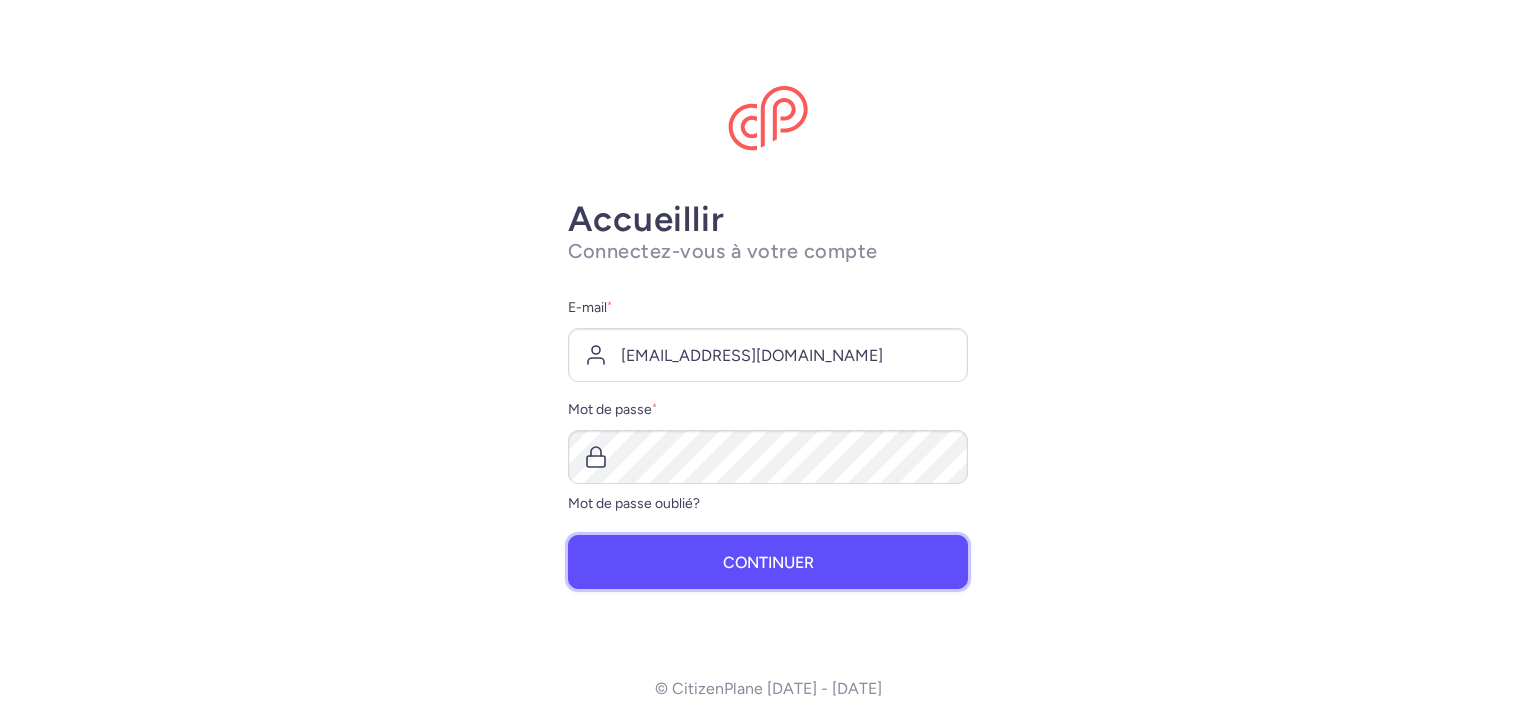 click on "Continuer" at bounding box center [768, 562] 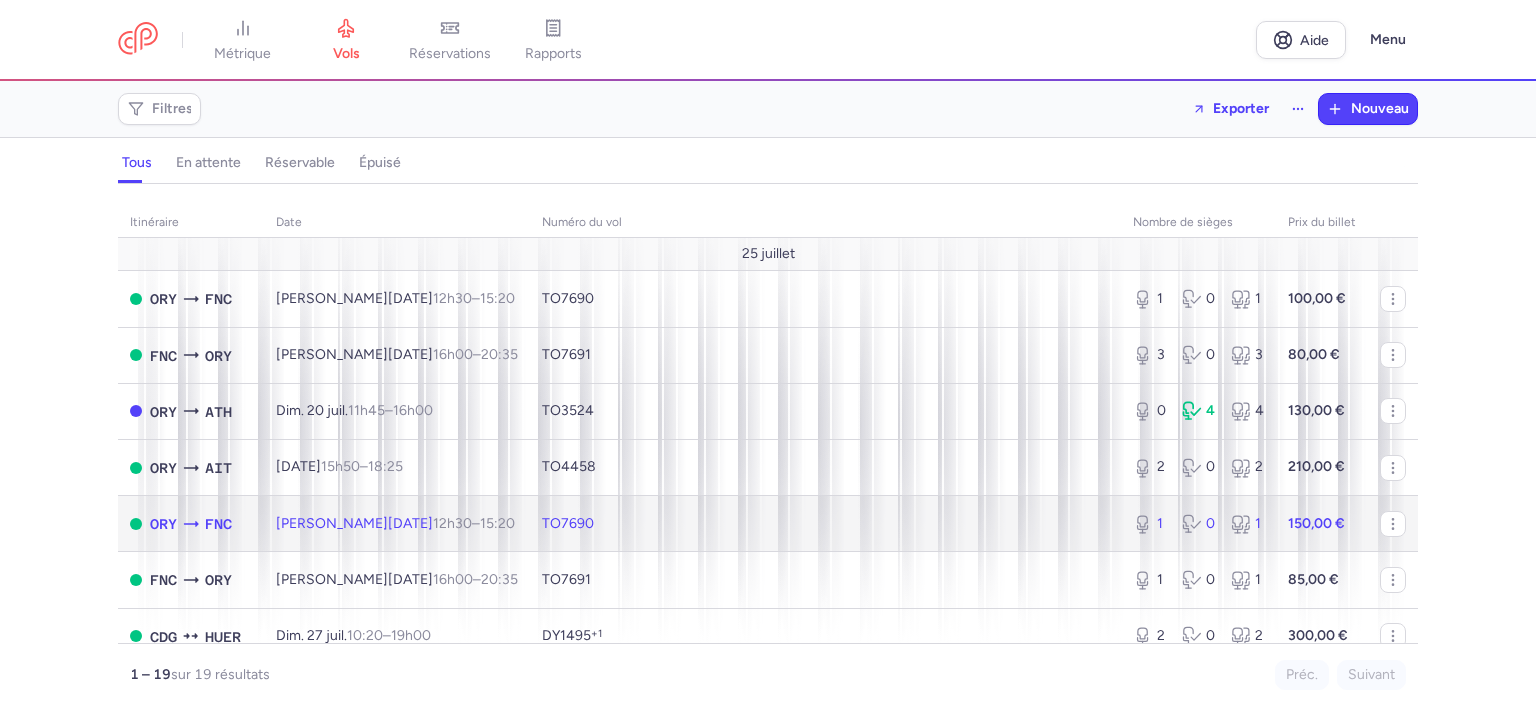 click on "1 0 1" 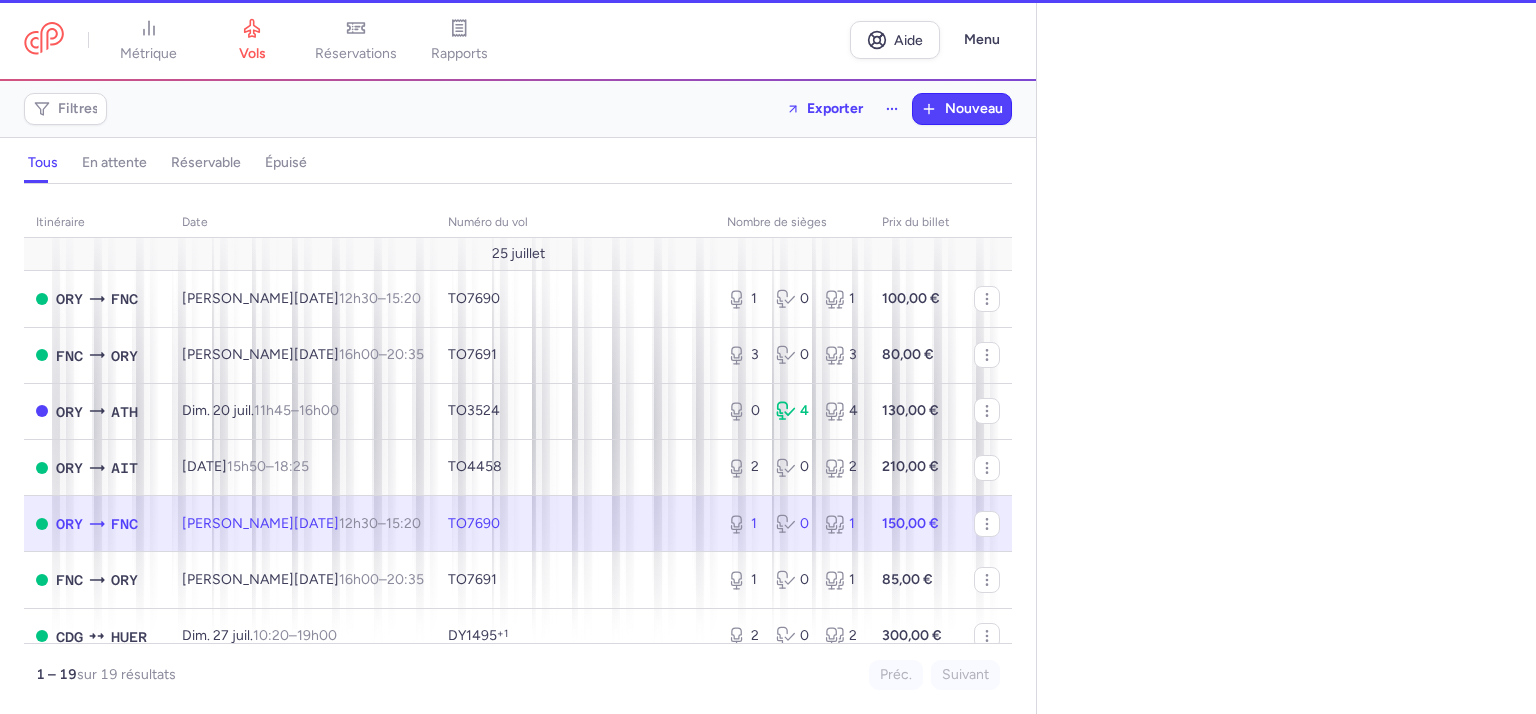 select on "days" 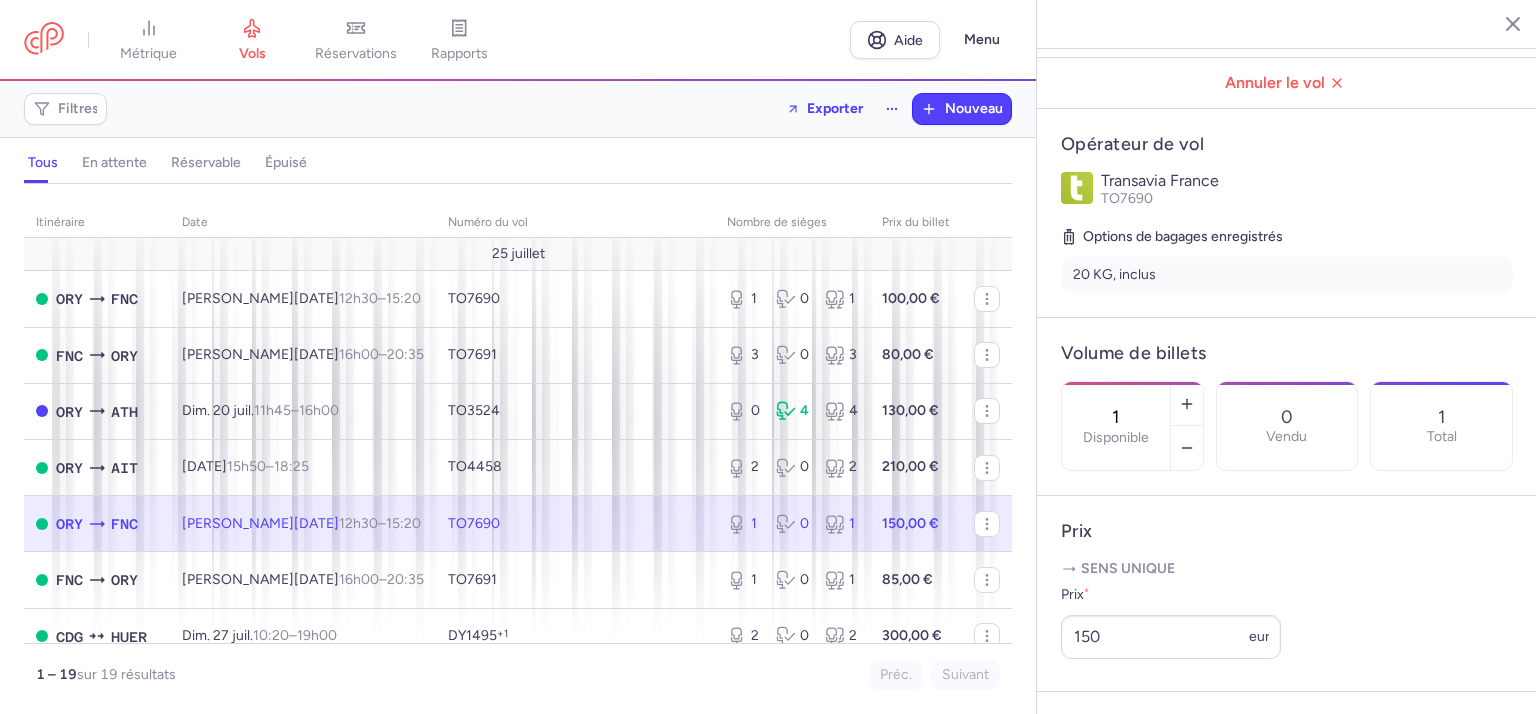 scroll, scrollTop: 600, scrollLeft: 0, axis: vertical 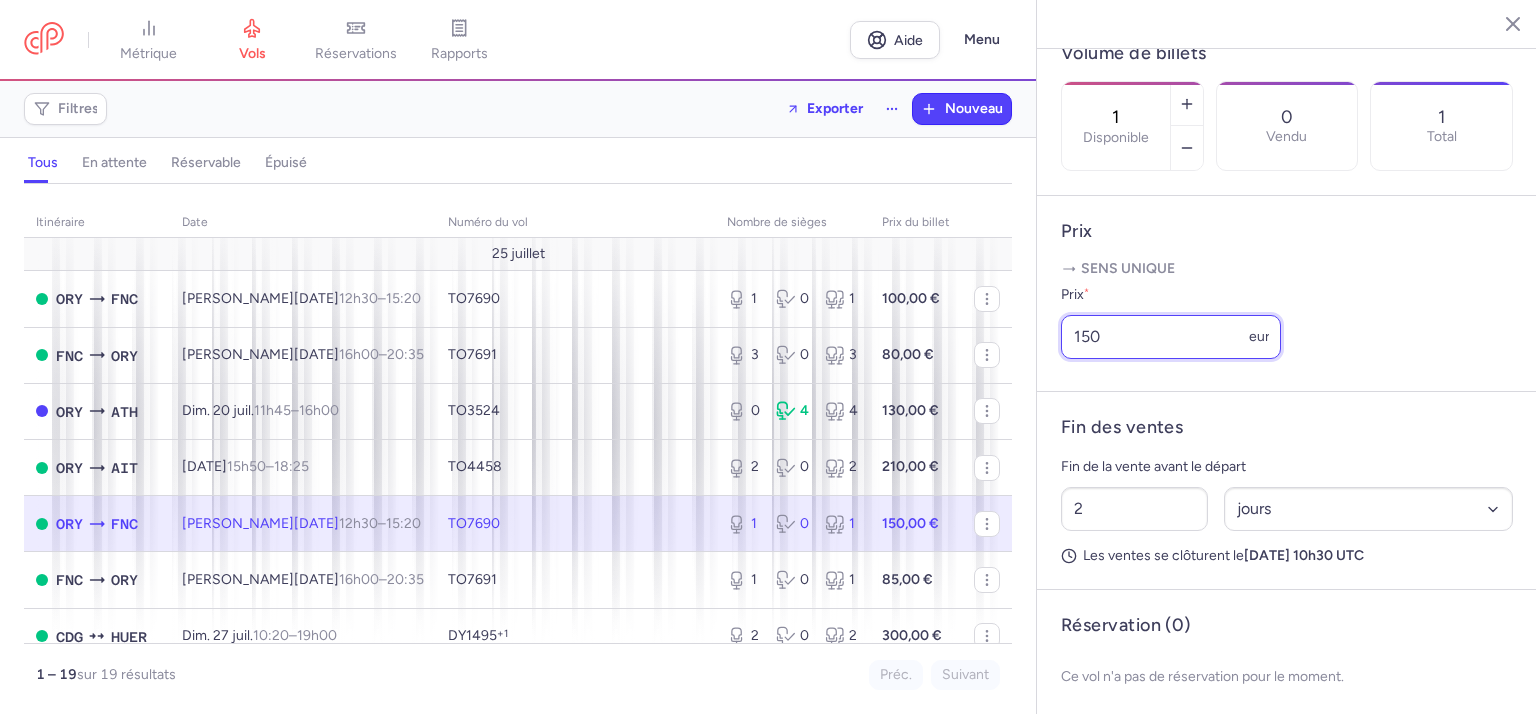 click on "150" at bounding box center (1171, 337) 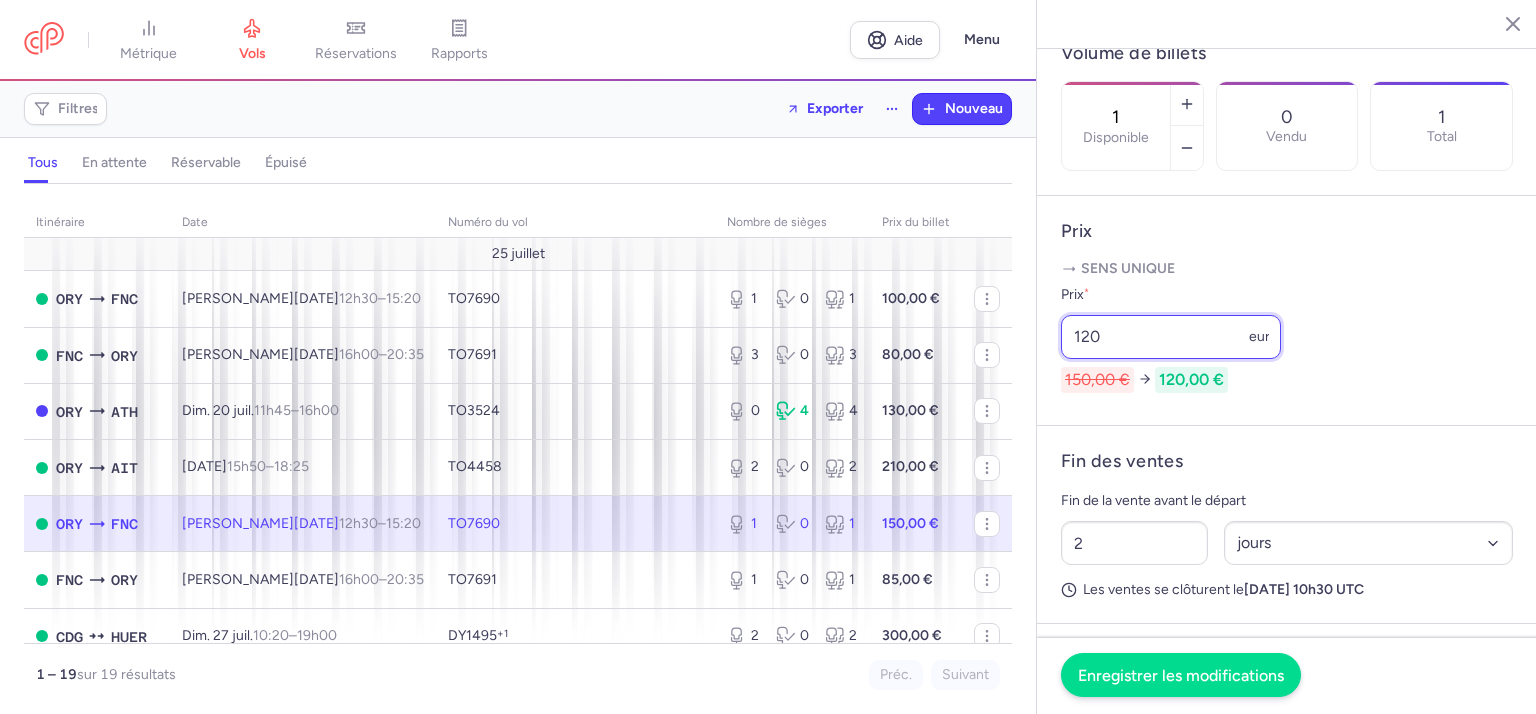 type on "120" 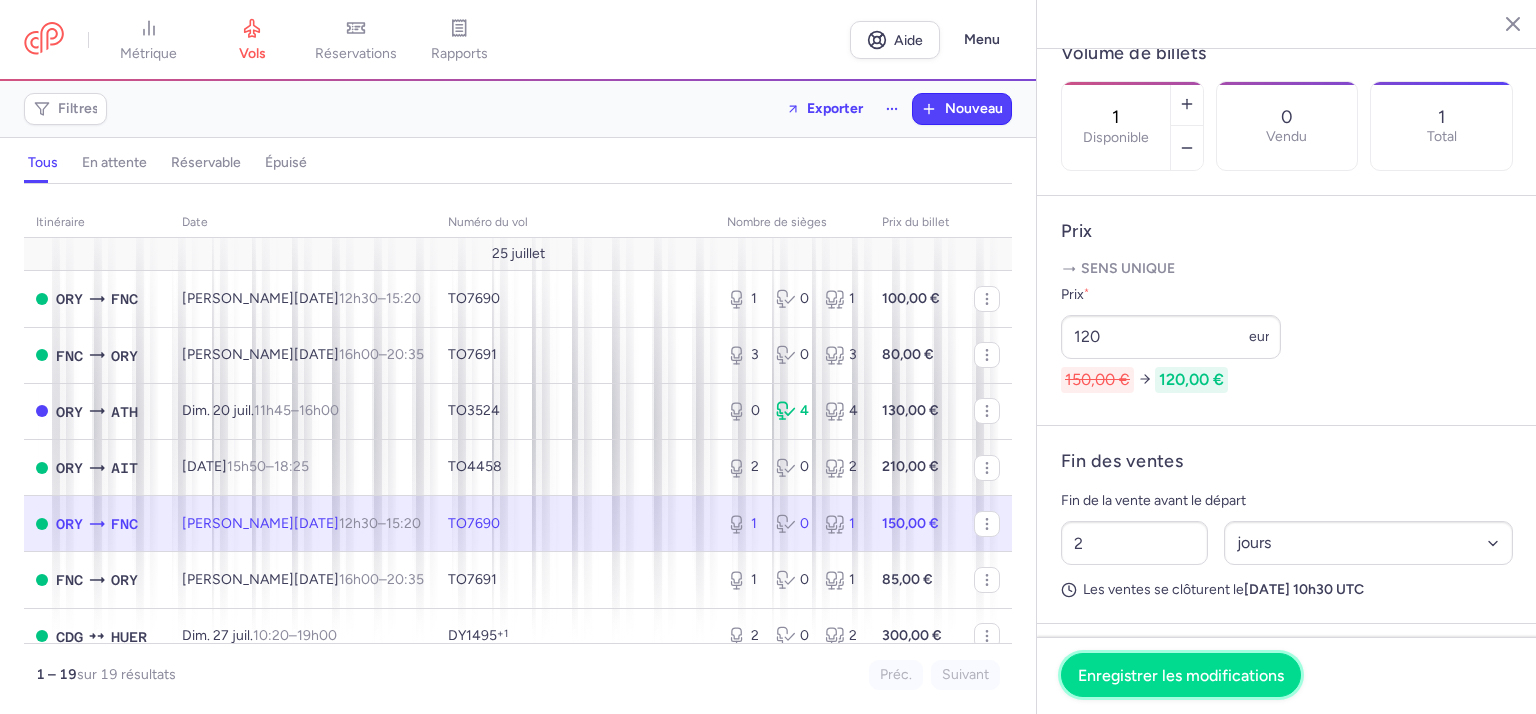 click on "Enregistrer les modifications" at bounding box center [1181, 674] 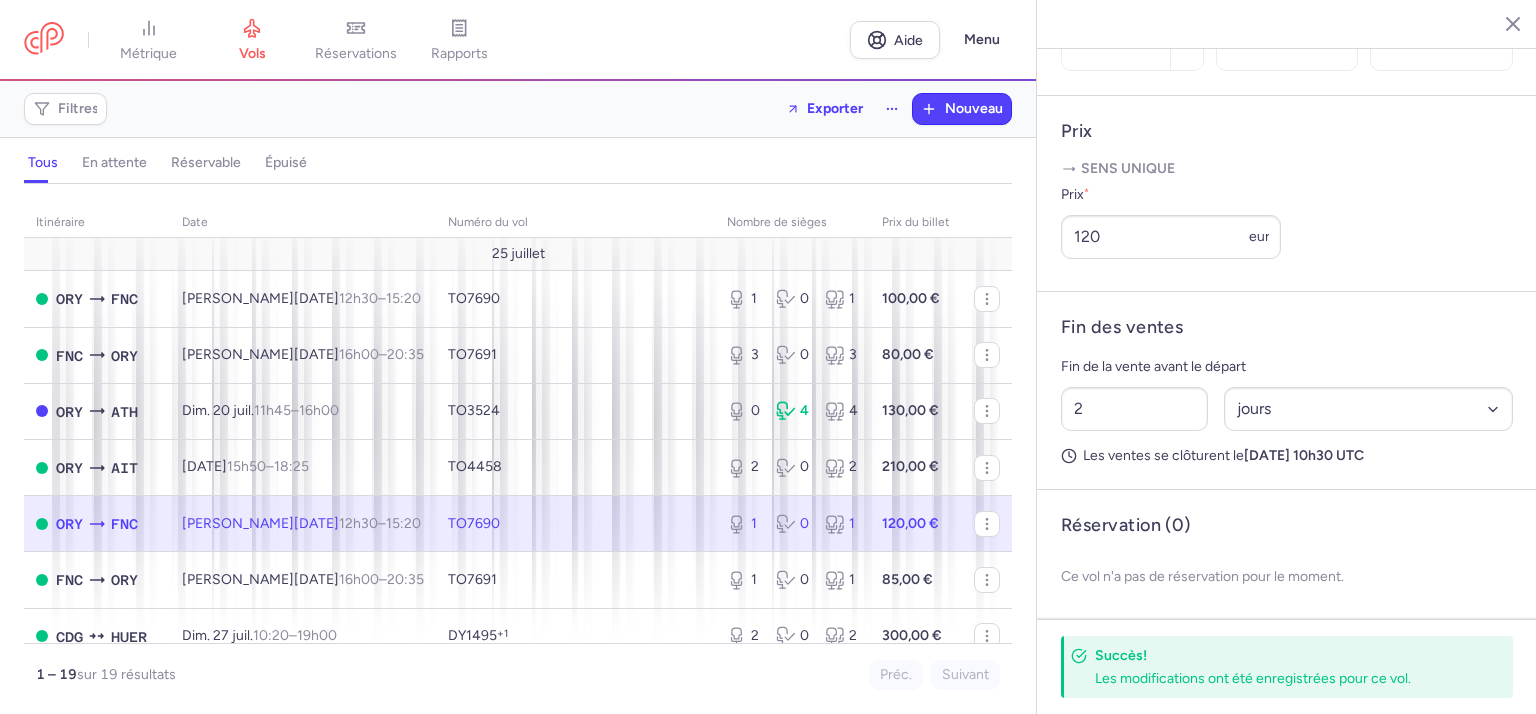 scroll, scrollTop: 759, scrollLeft: 0, axis: vertical 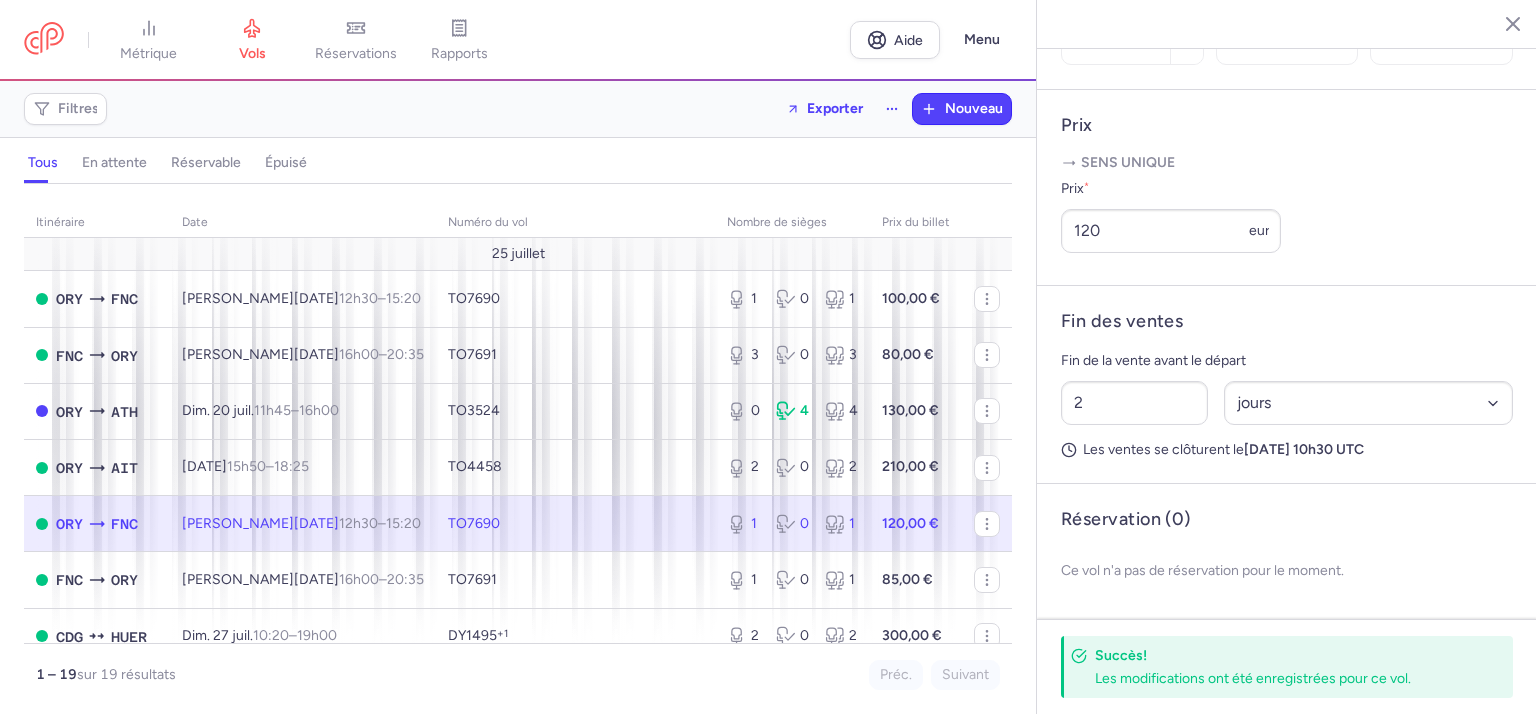 click 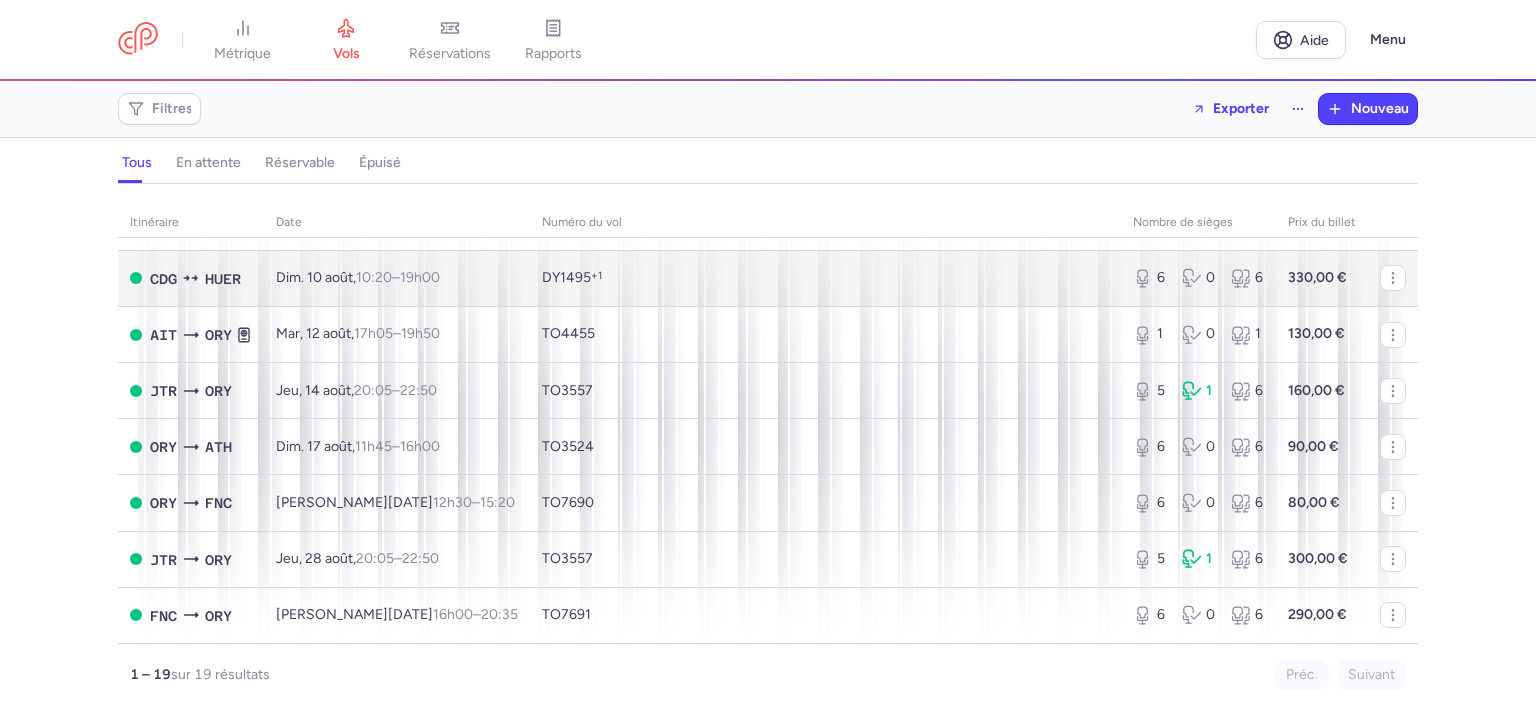 scroll, scrollTop: 646, scrollLeft: 0, axis: vertical 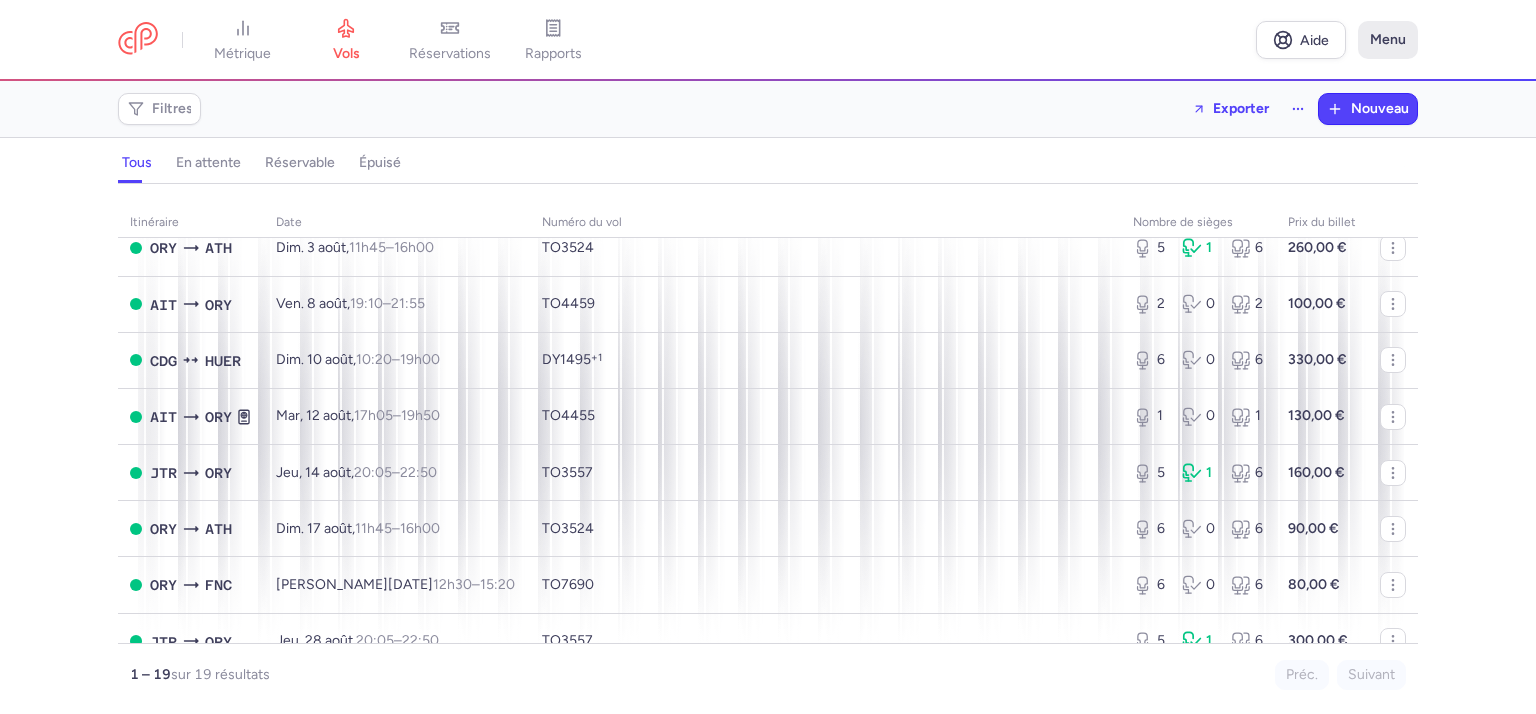 click on "Menu" at bounding box center [1388, 39] 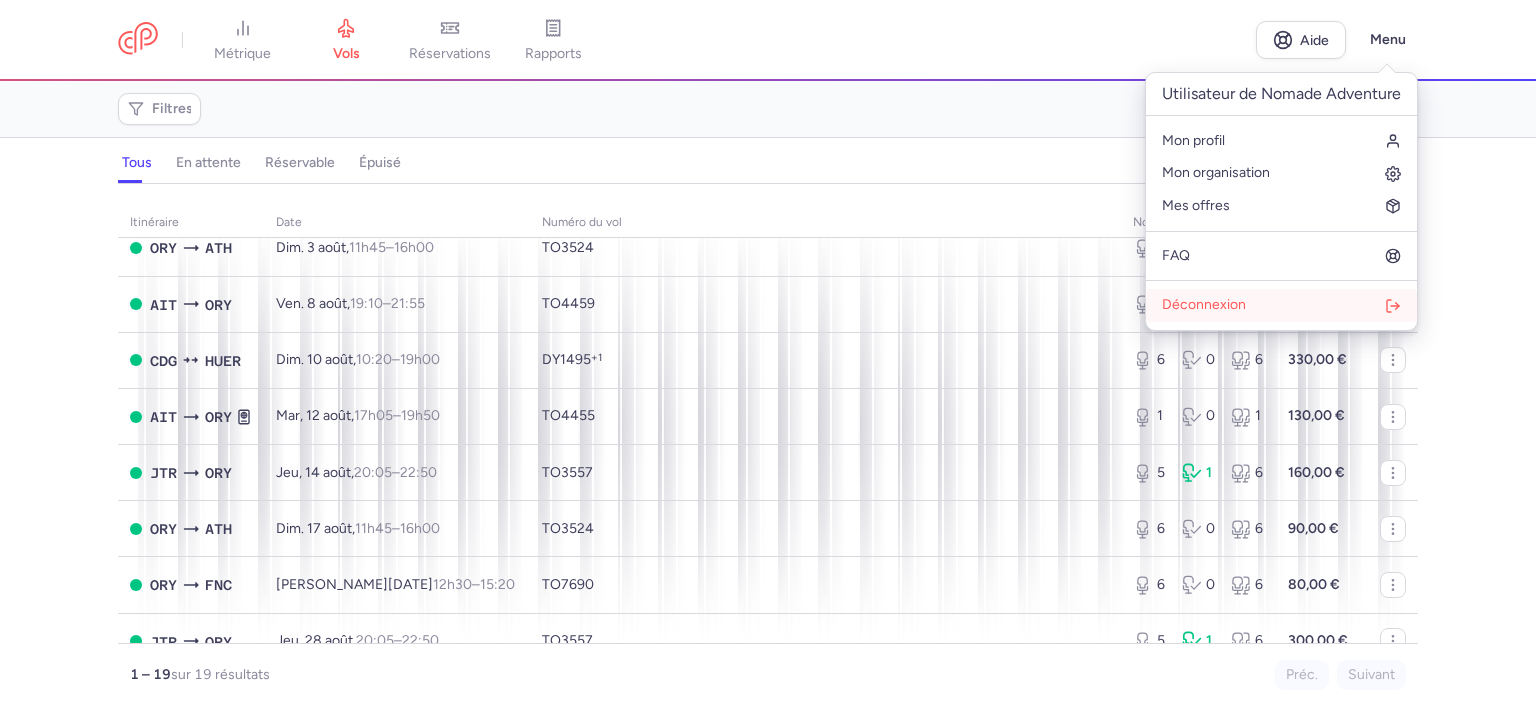 click on "Déconnexion" at bounding box center [1281, 305] 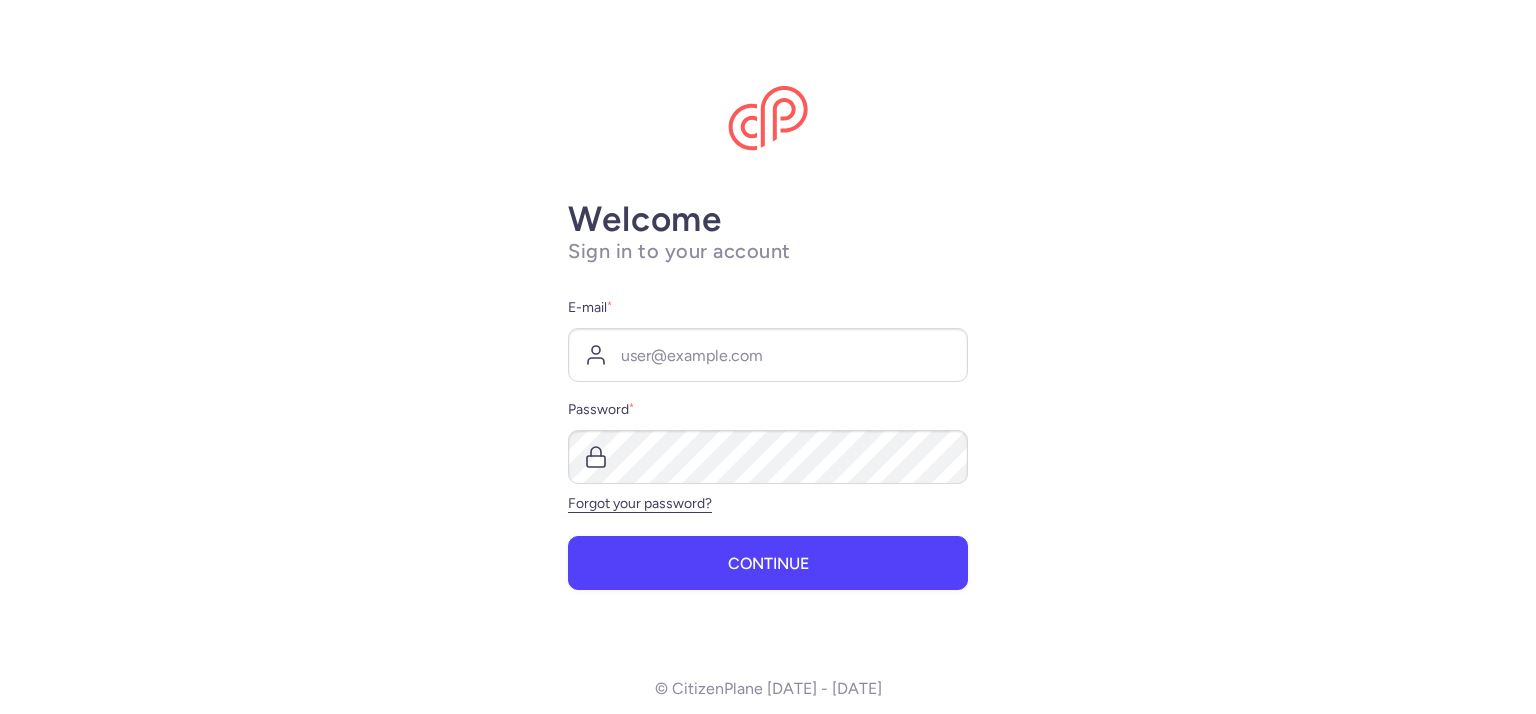 scroll, scrollTop: 0, scrollLeft: 0, axis: both 